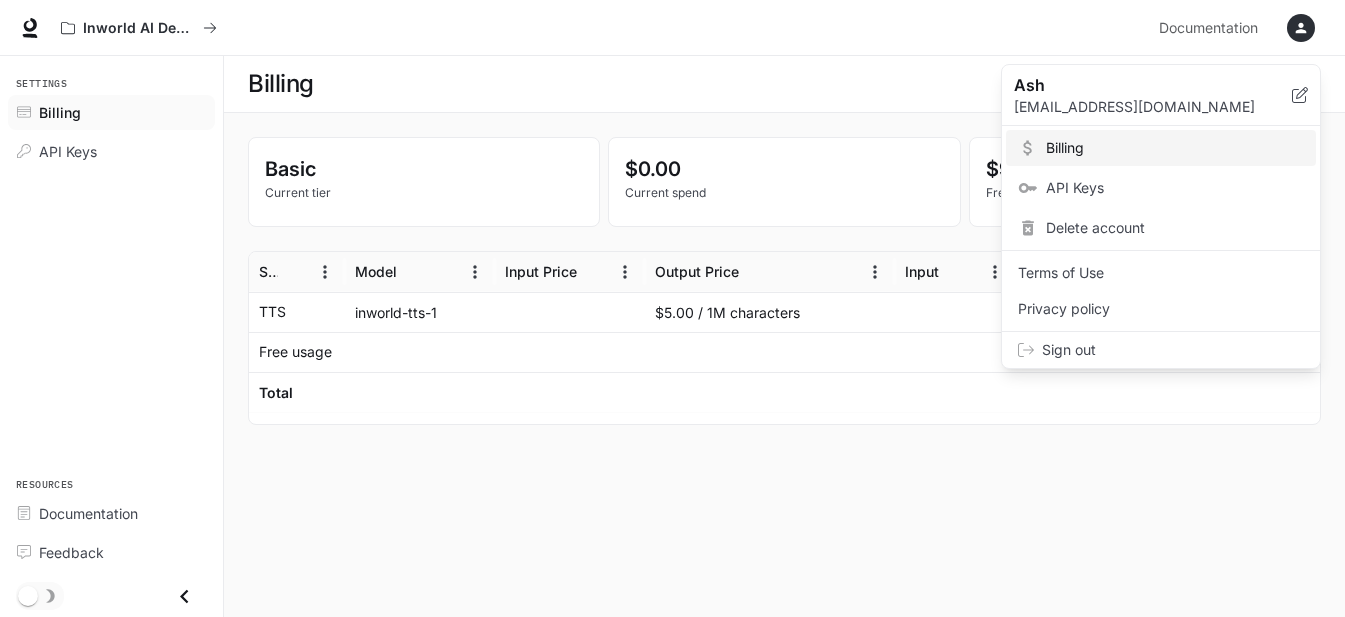 scroll, scrollTop: 0, scrollLeft: 0, axis: both 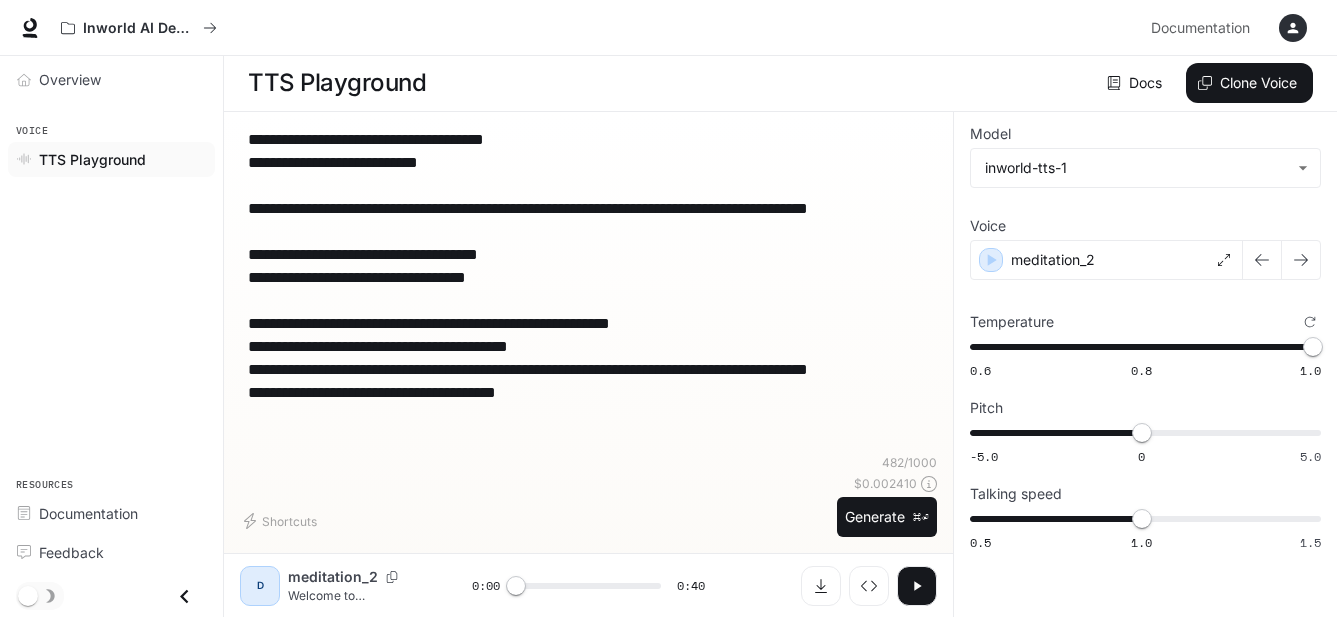 drag, startPoint x: 600, startPoint y: 433, endPoint x: 251, endPoint y: 161, distance: 442.47598 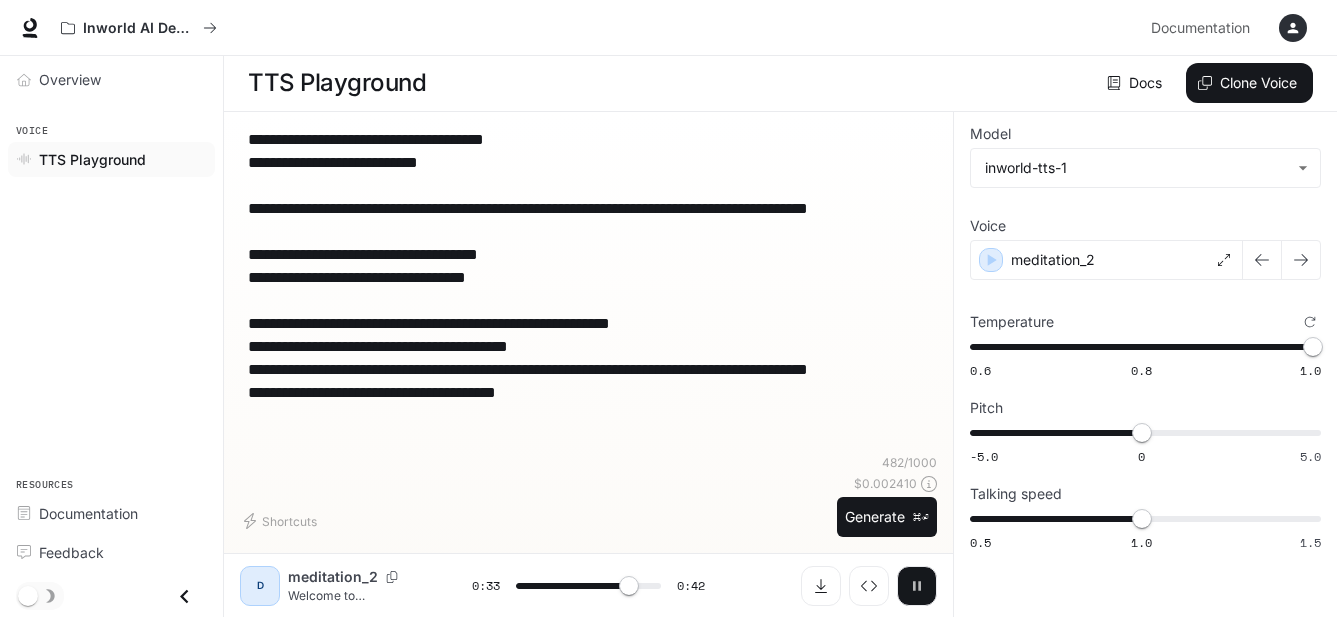 click 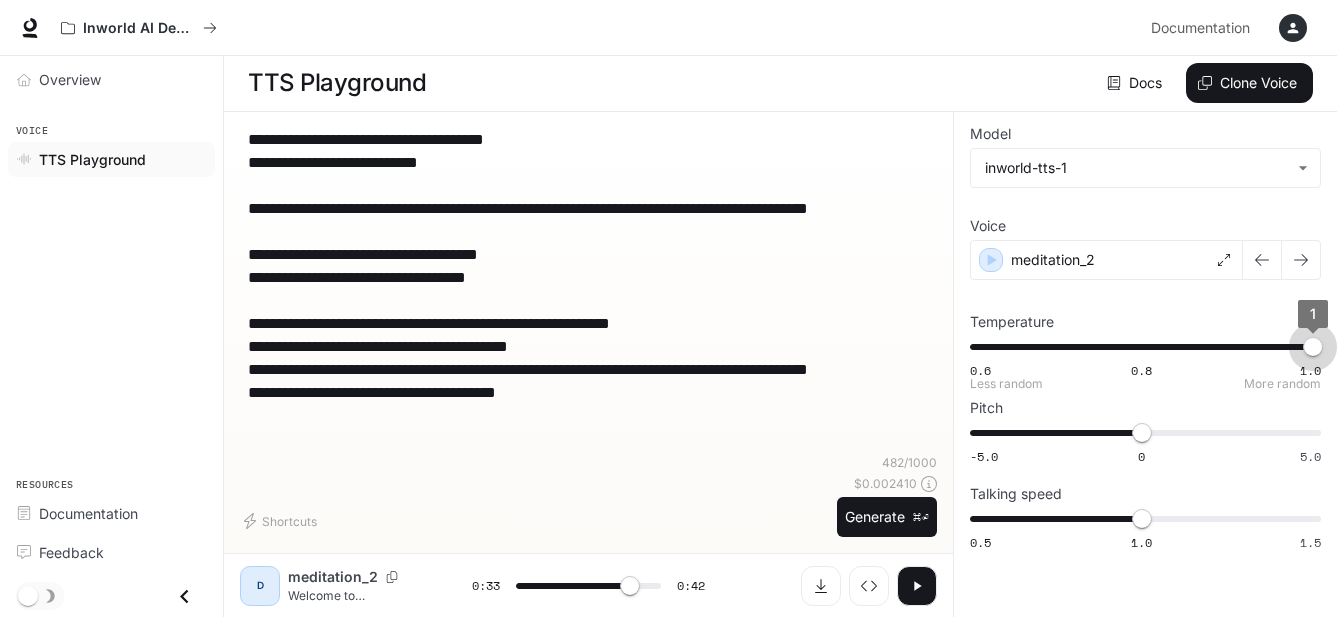 type on "****" 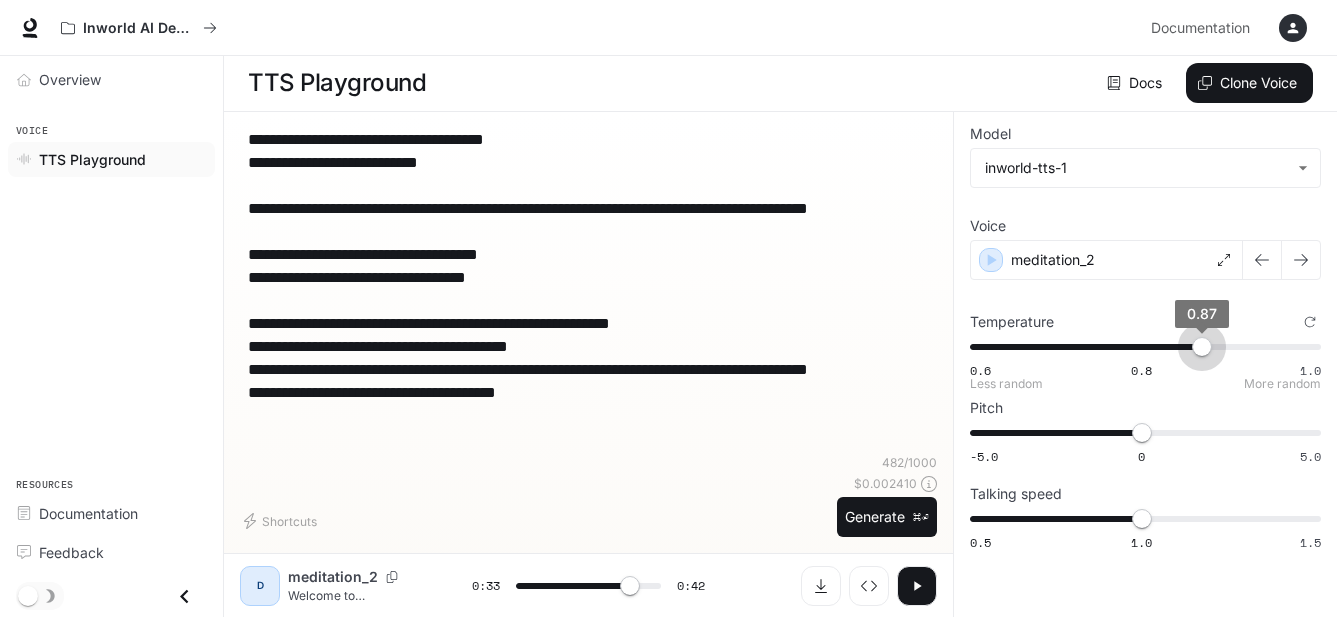 type on "****" 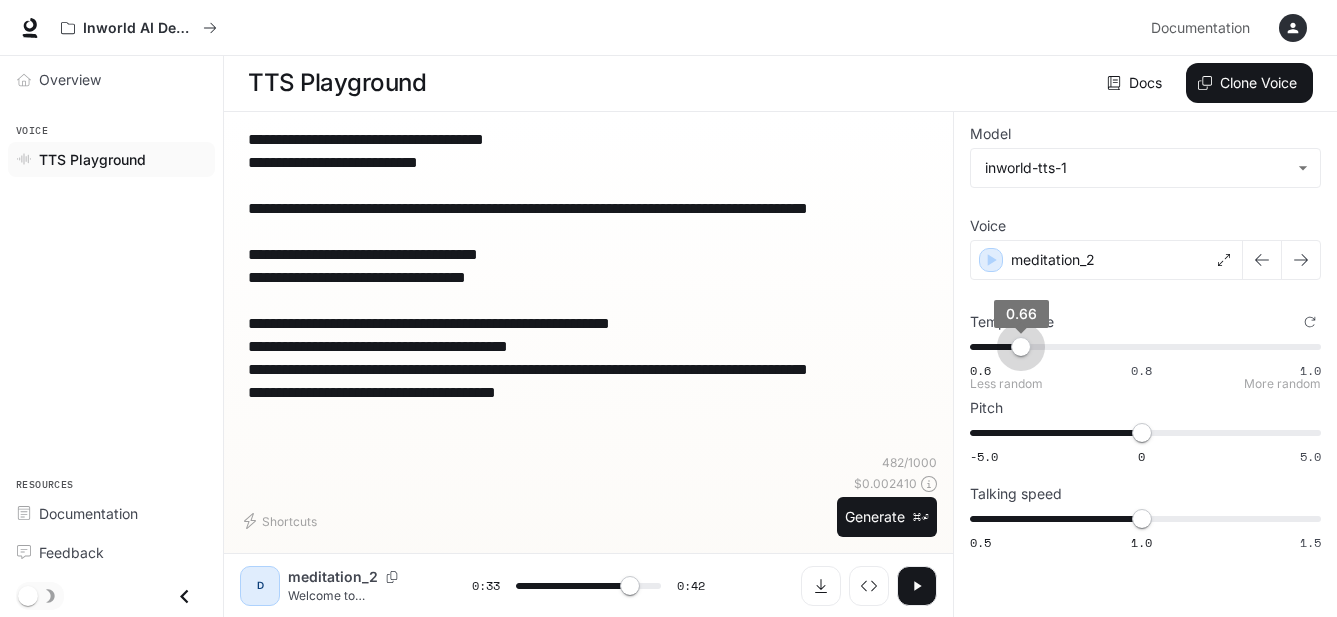 type on "****" 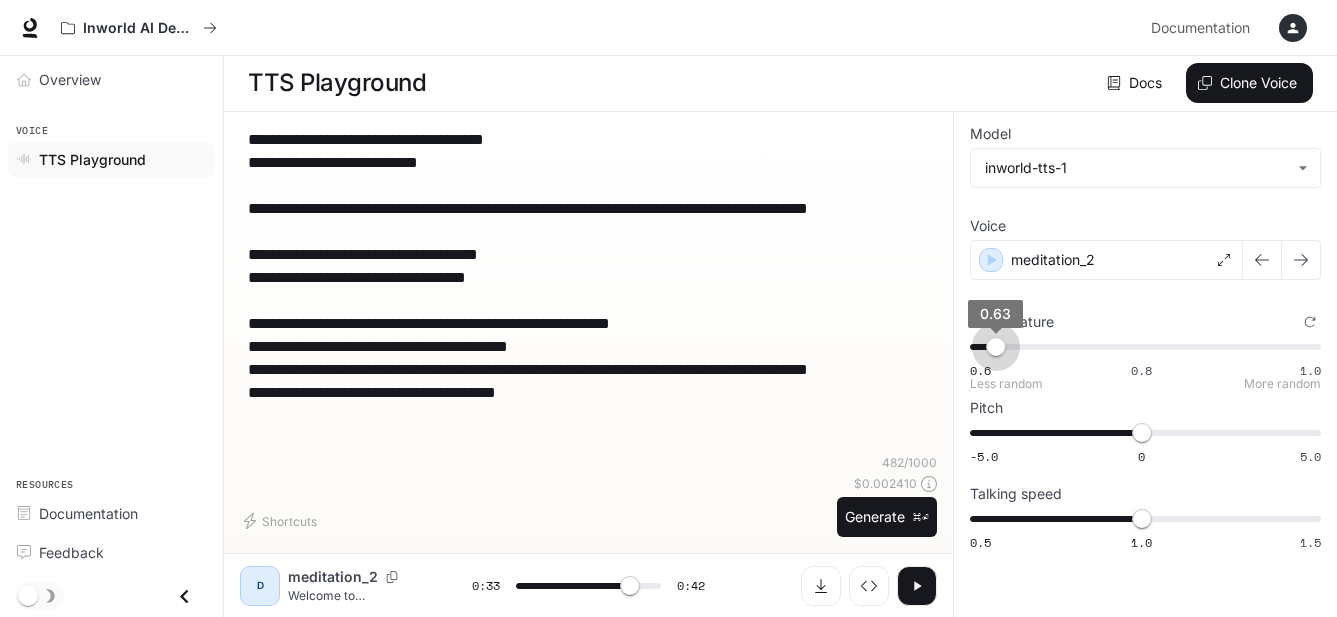 type on "****" 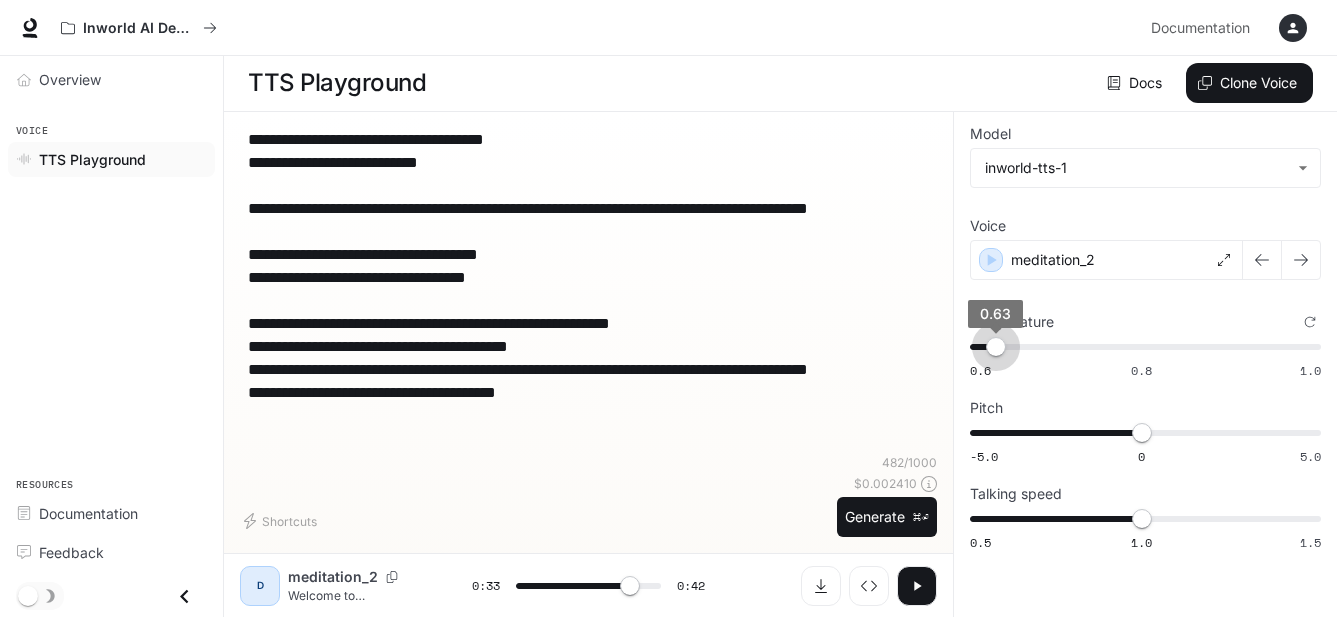 drag, startPoint x: 1316, startPoint y: 338, endPoint x: 924, endPoint y: 357, distance: 392.46017 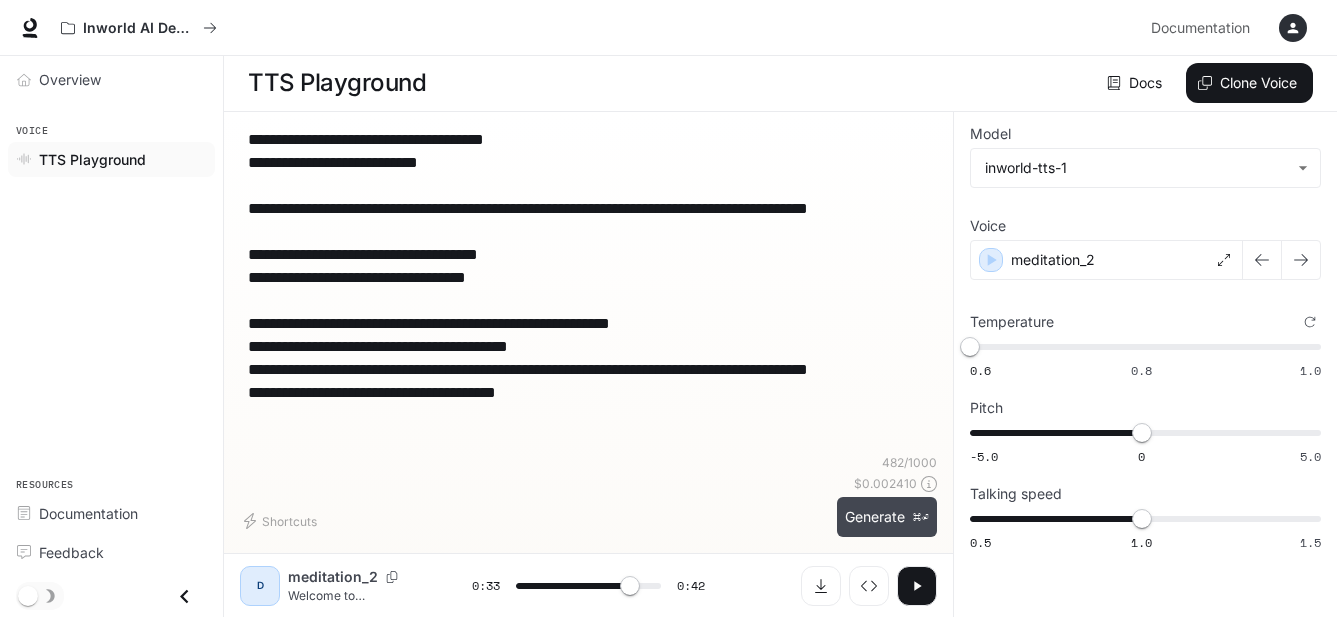 click on "Generate ⌘⏎" at bounding box center (887, 517) 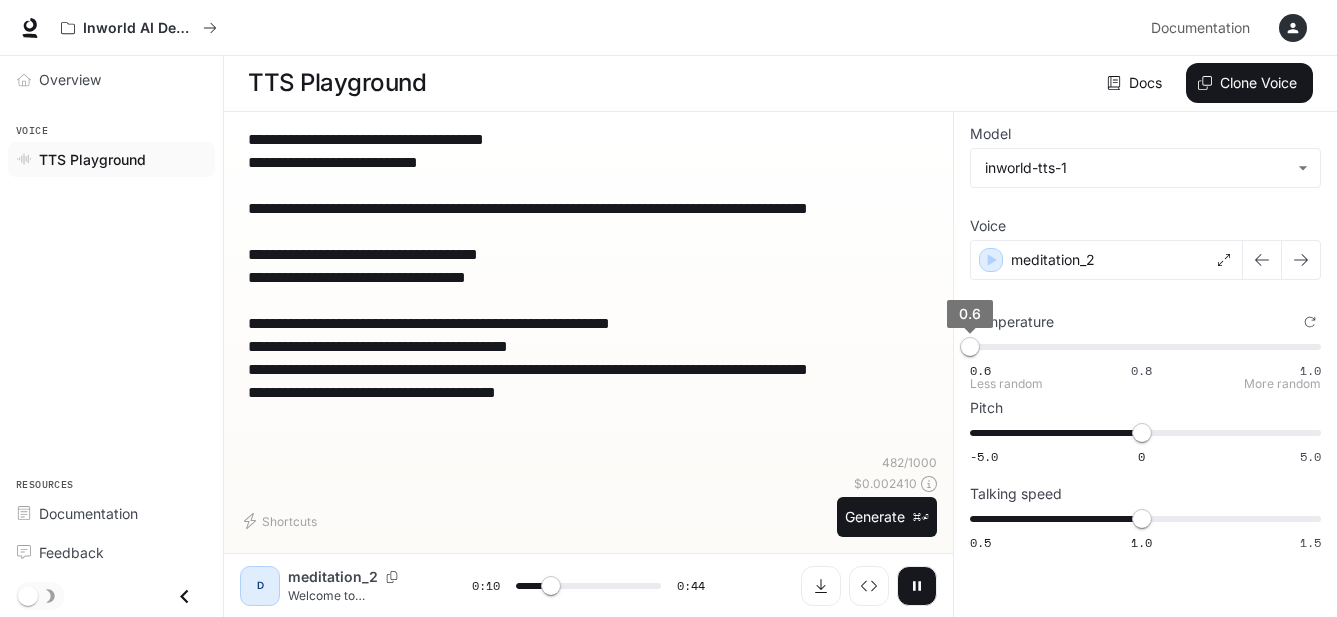 type on "****" 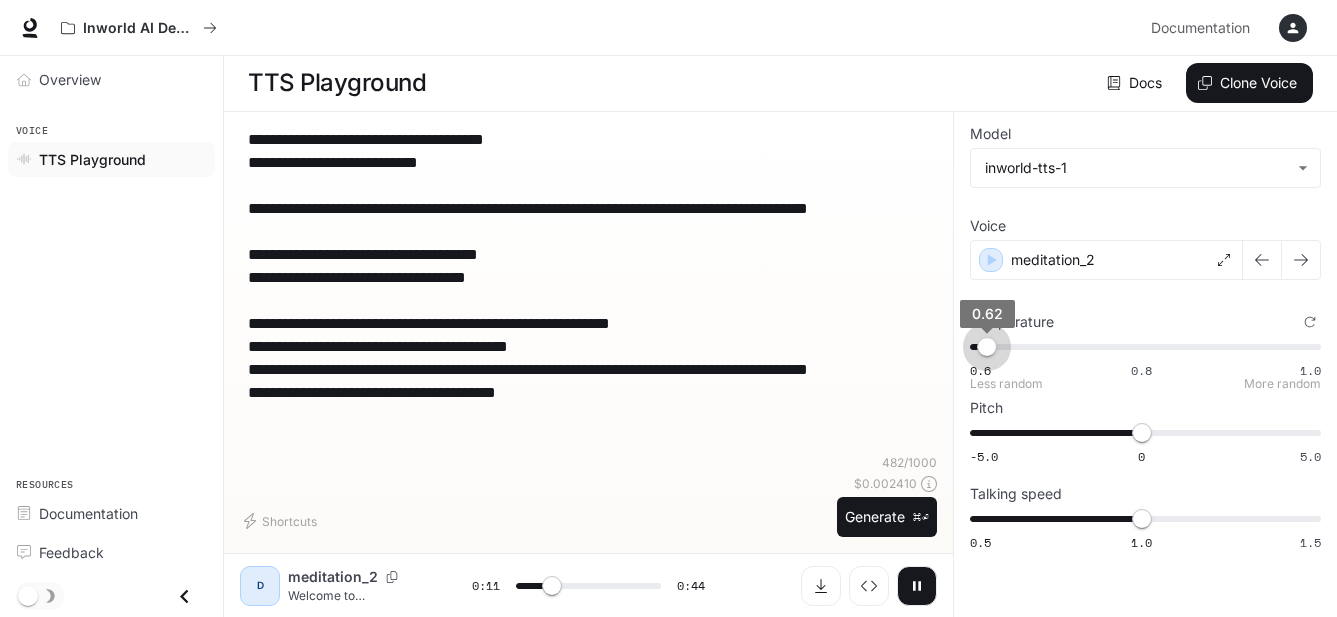 type on "****" 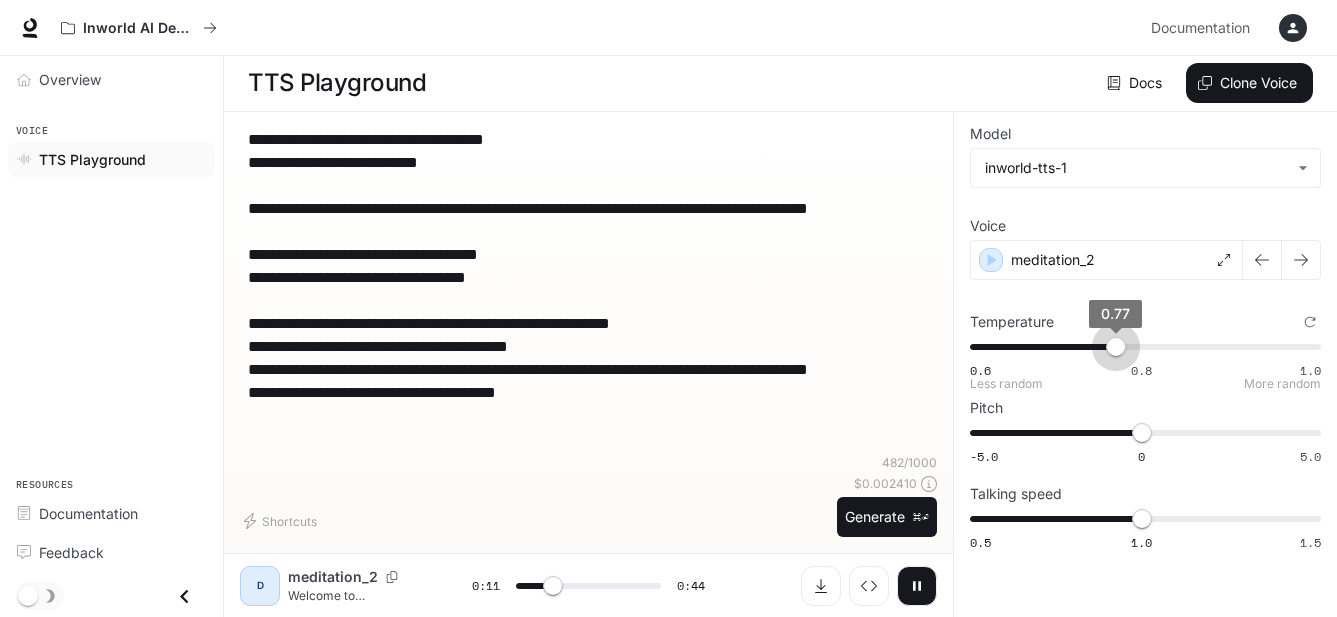 type on "****" 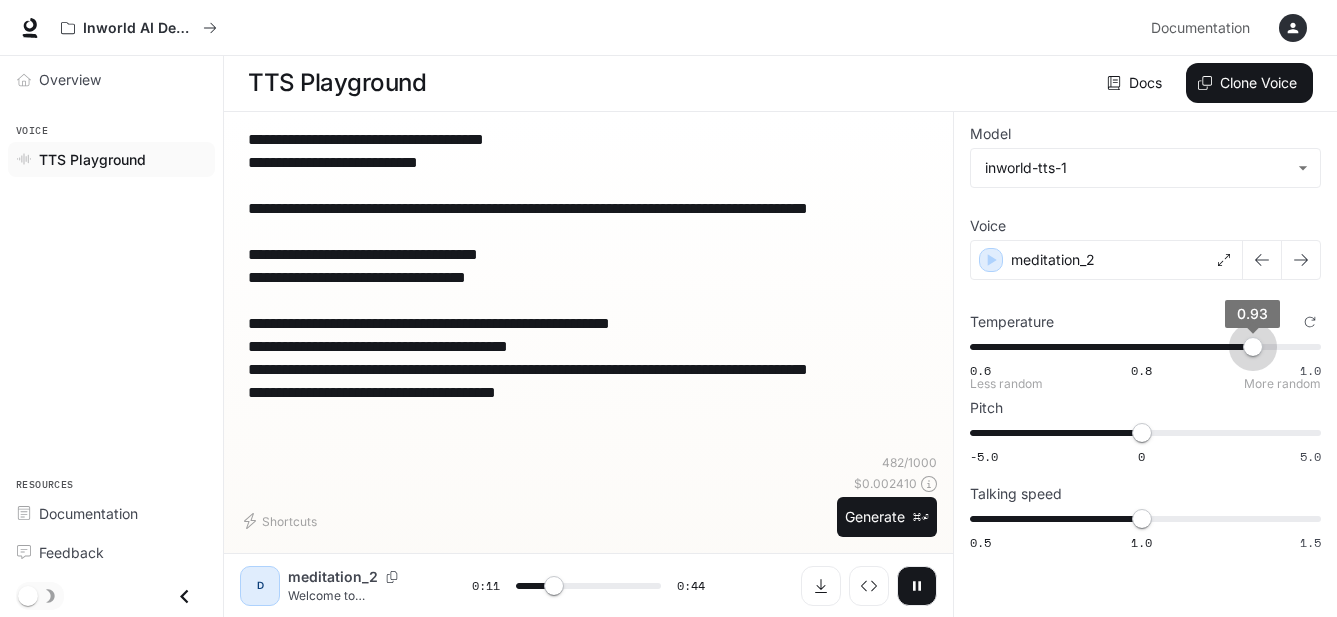 type on "****" 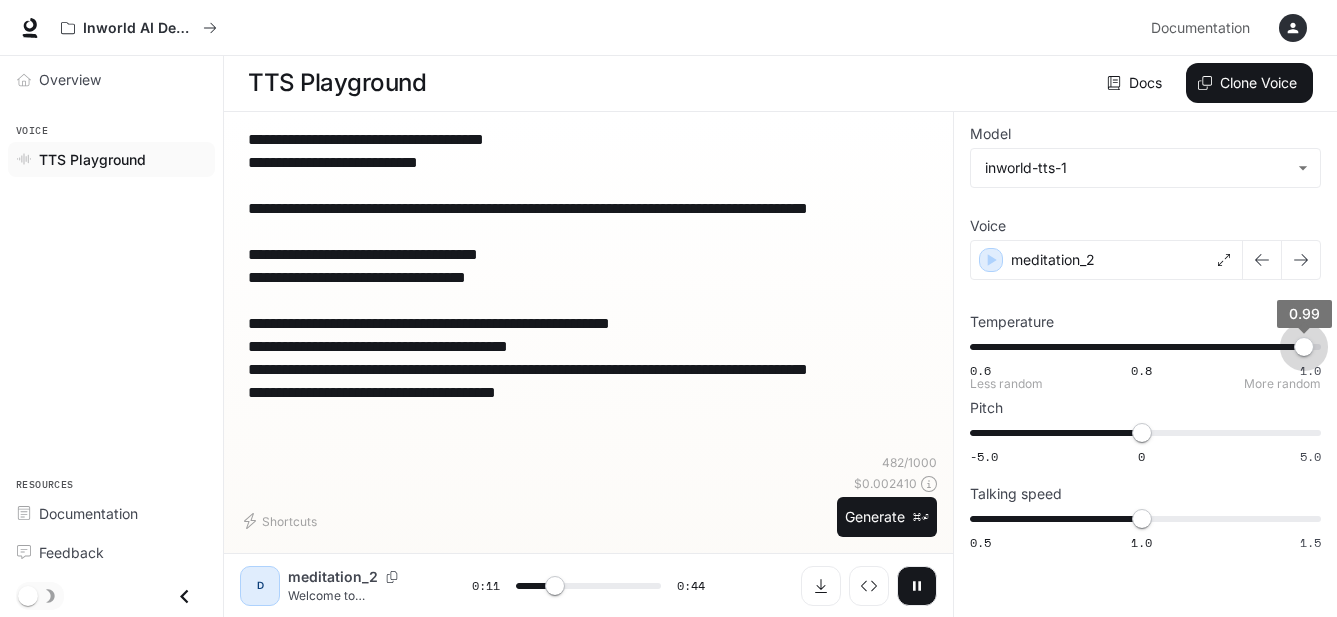 type on "****" 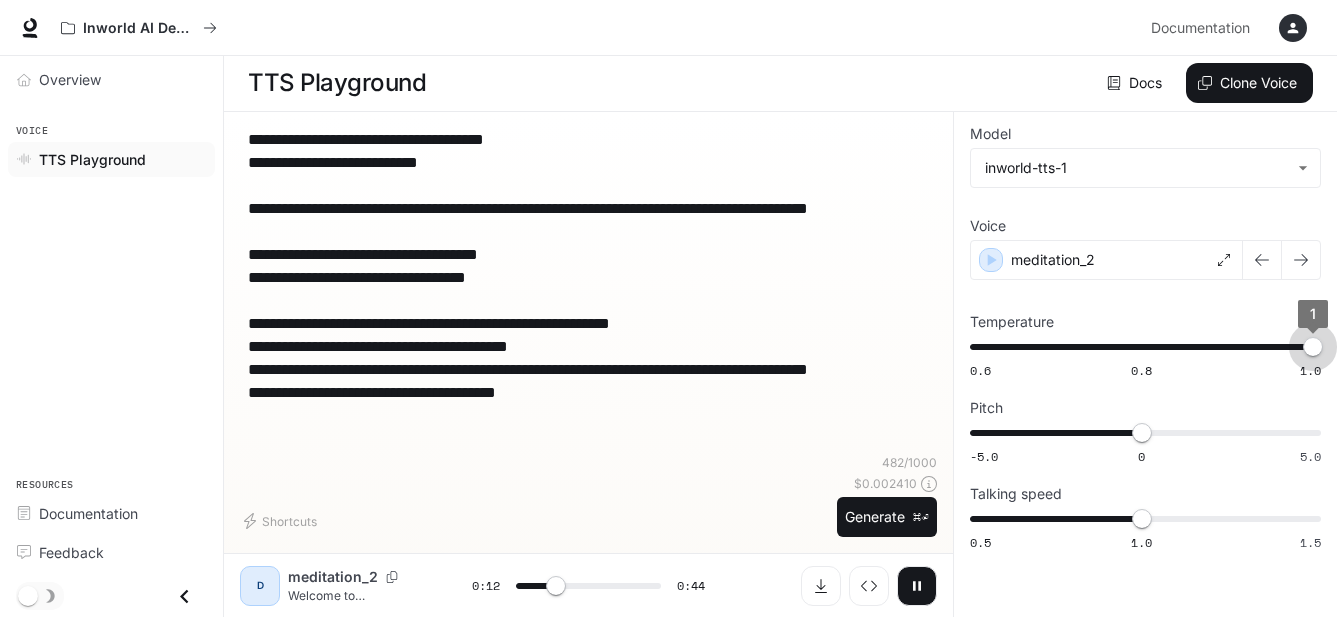 drag, startPoint x: 979, startPoint y: 343, endPoint x: 1348, endPoint y: 373, distance: 370.2175 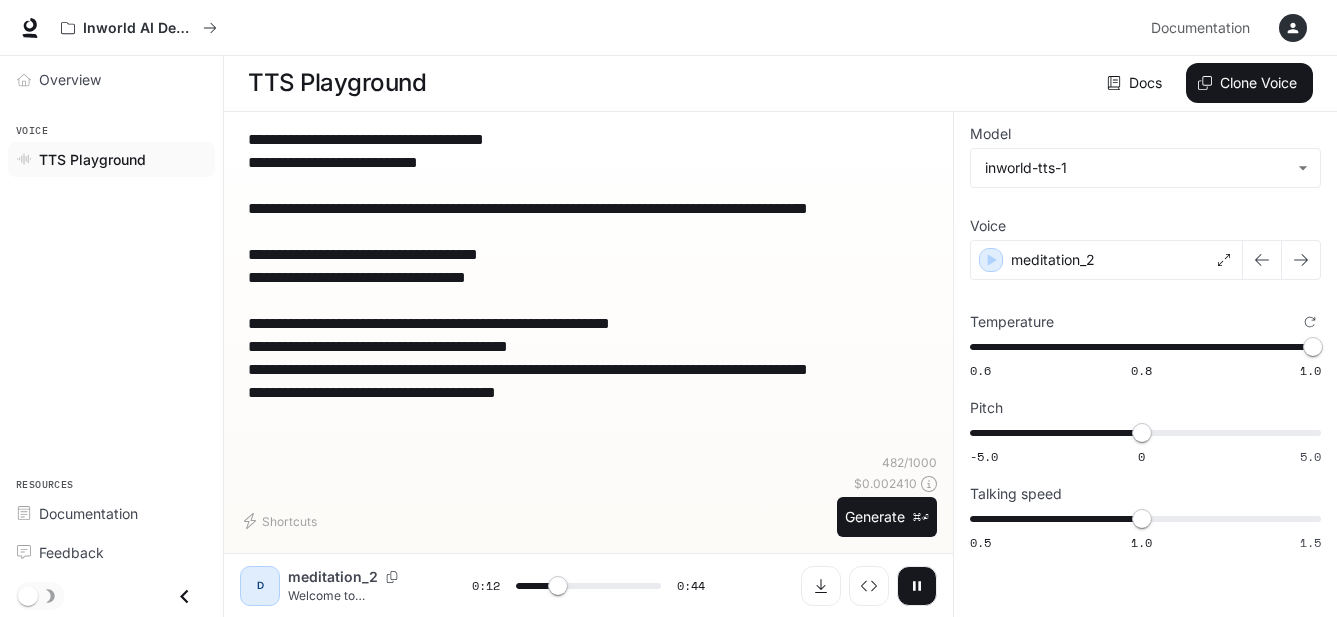 click at bounding box center [917, 586] 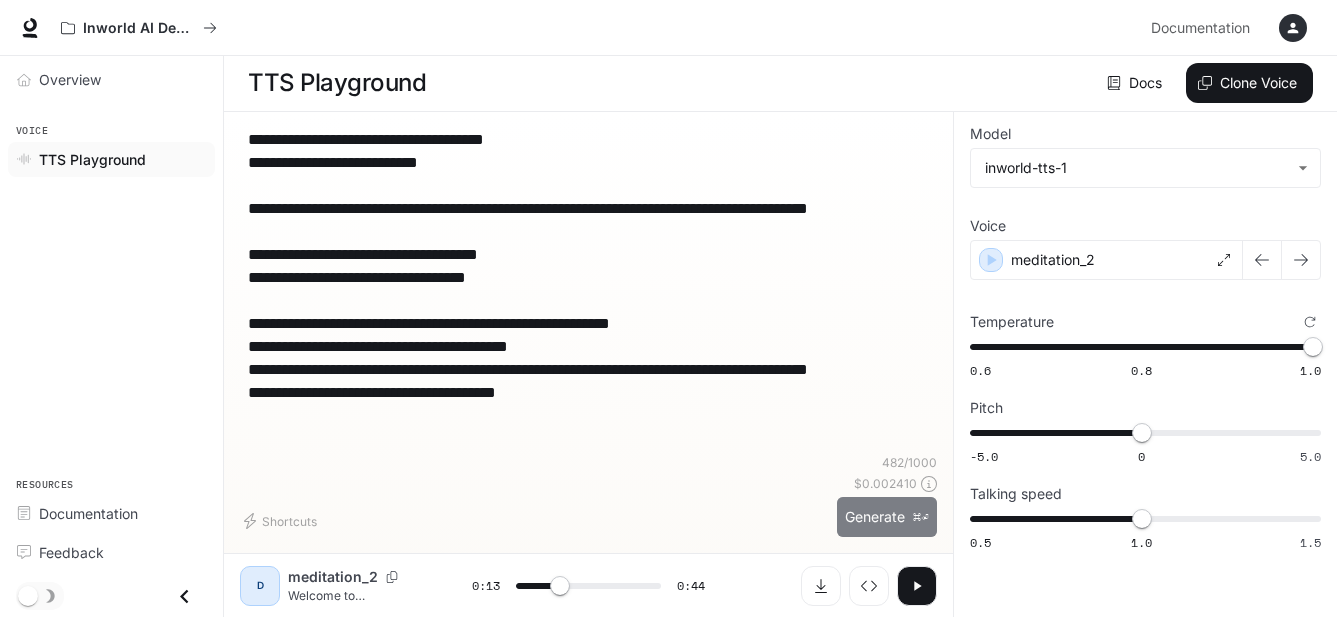 click on "Generate ⌘⏎" at bounding box center (887, 517) 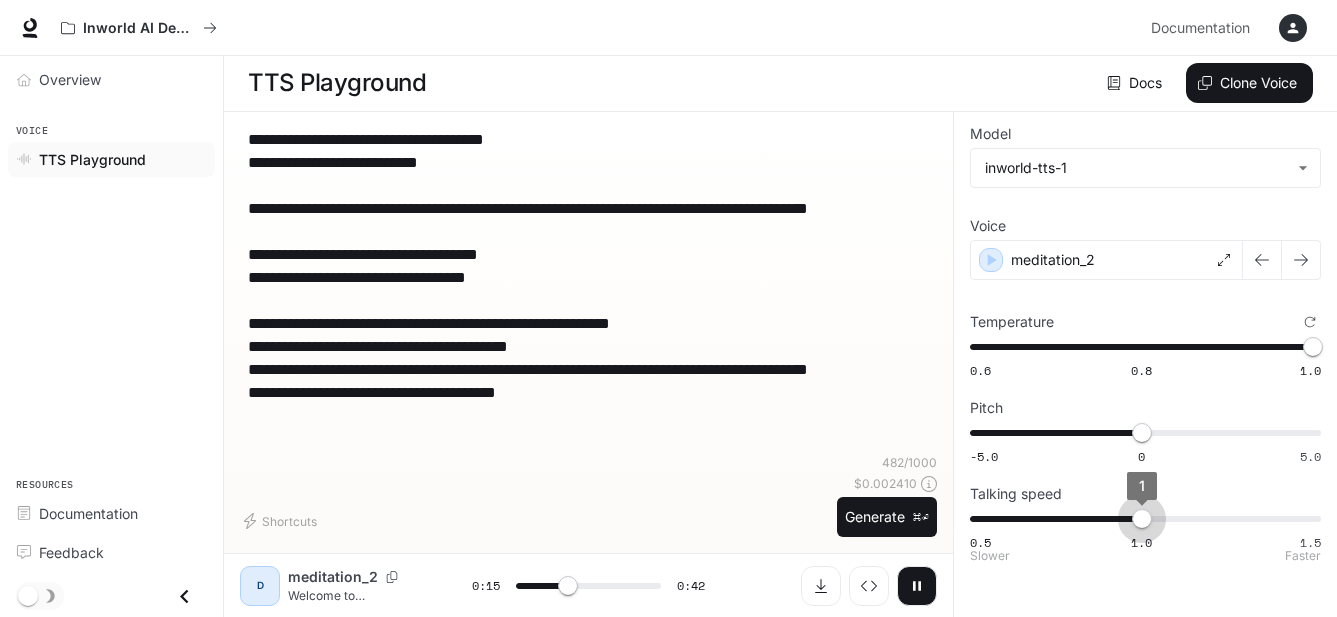 type on "****" 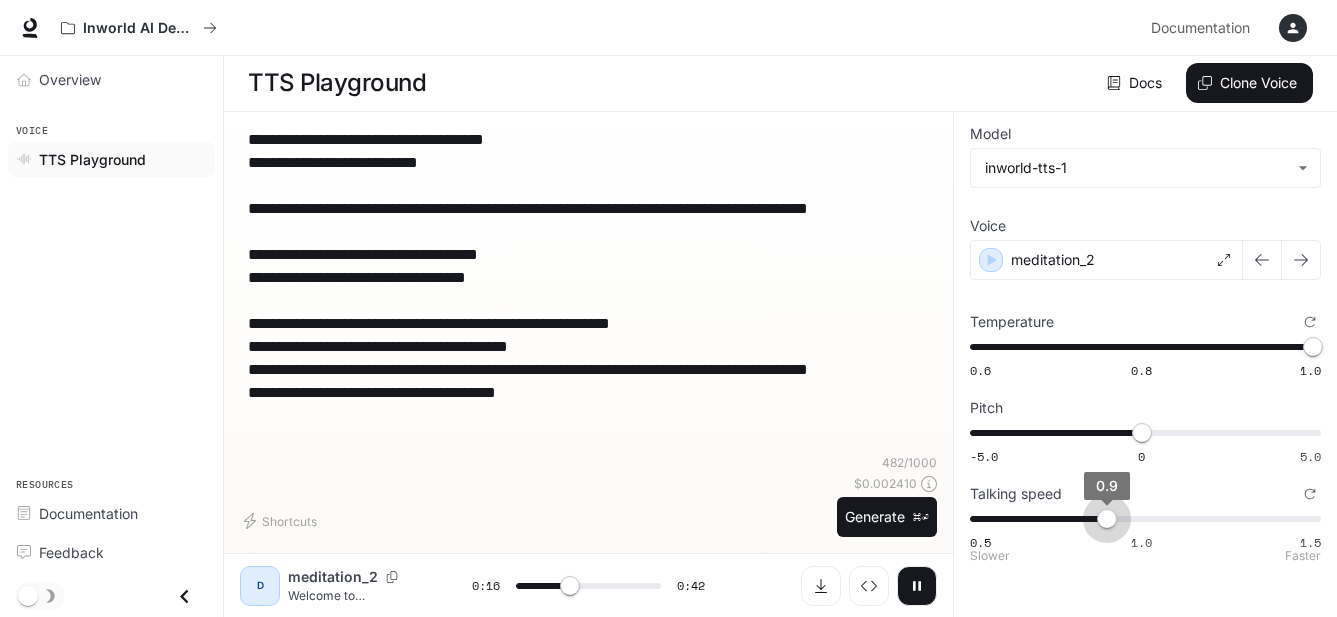 drag, startPoint x: 1136, startPoint y: 513, endPoint x: 1123, endPoint y: 513, distance: 13 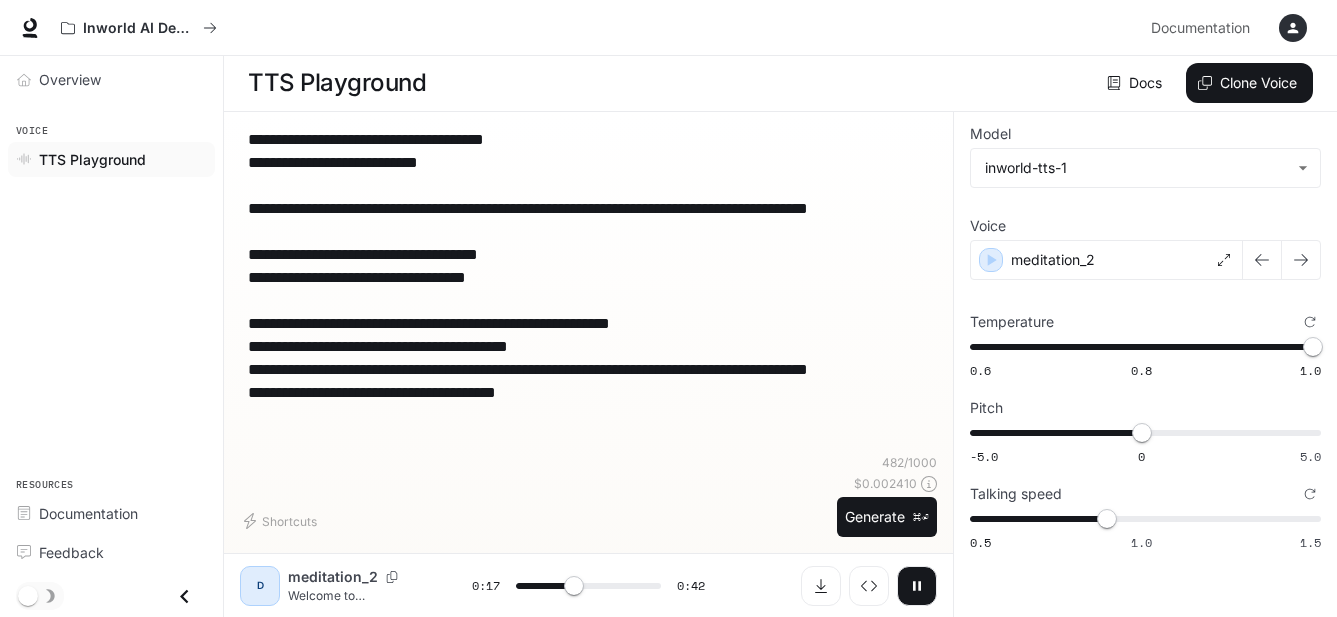 click at bounding box center (917, 586) 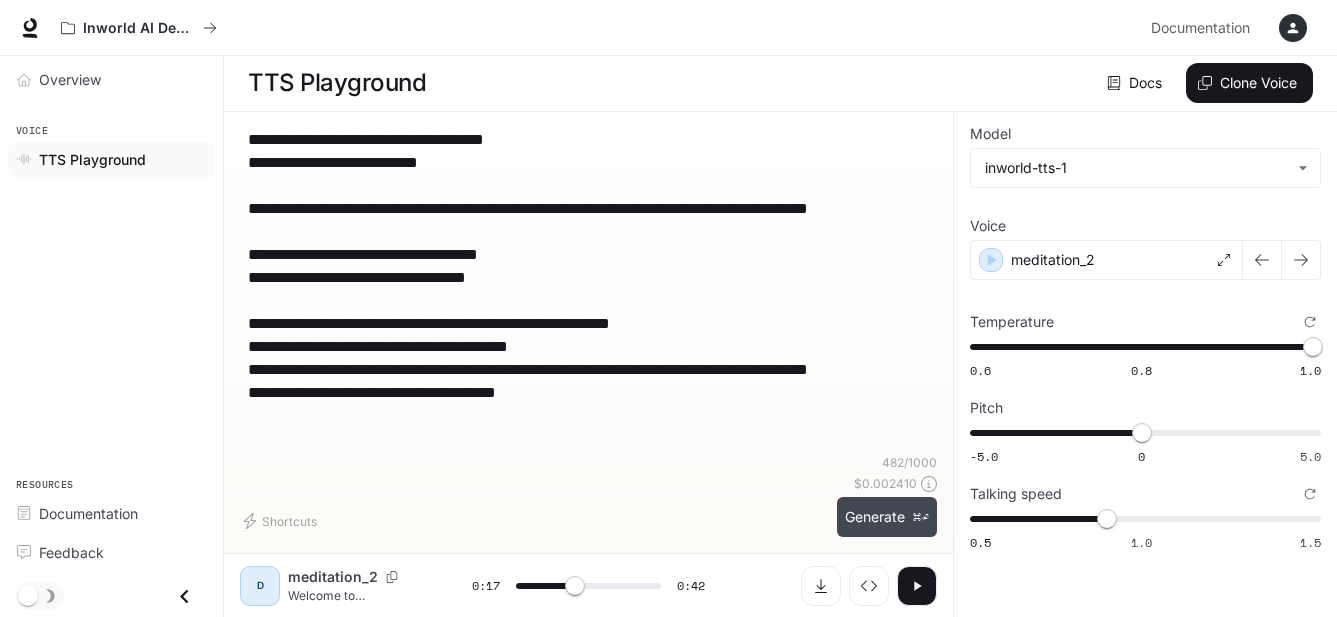 click on "Generate ⌘⏎" at bounding box center (887, 517) 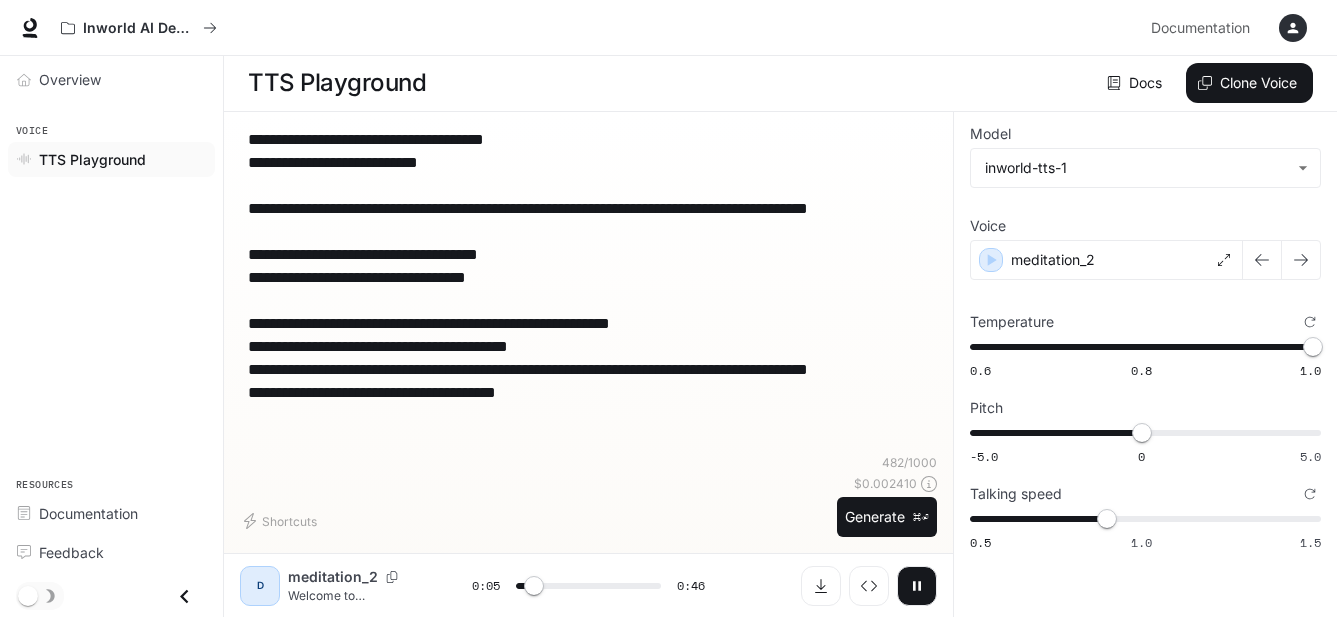 click at bounding box center [917, 586] 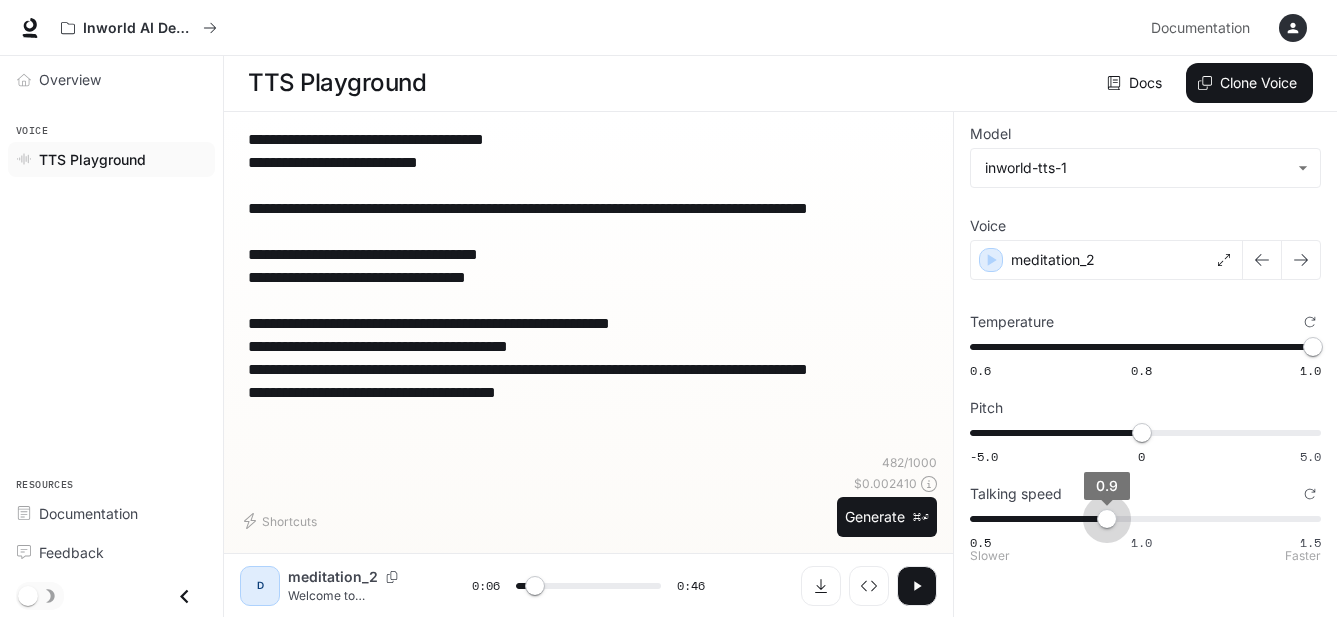 drag, startPoint x: 1110, startPoint y: 526, endPoint x: 1124, endPoint y: 528, distance: 14.142136 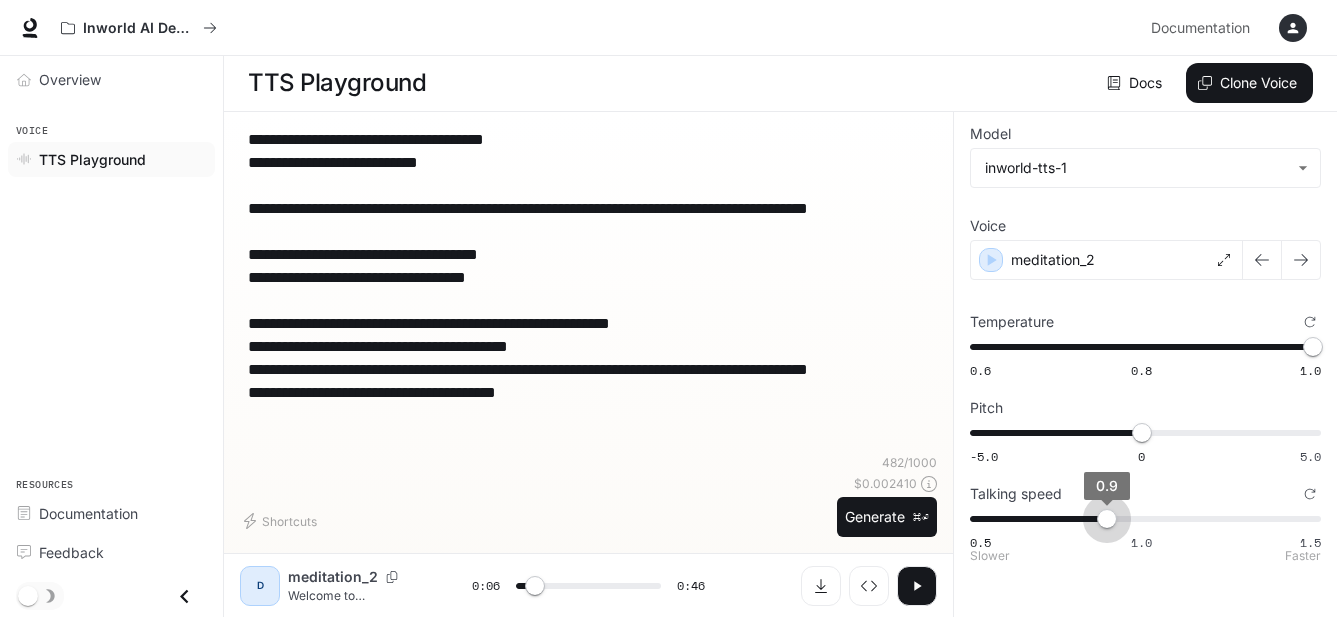 type on "***" 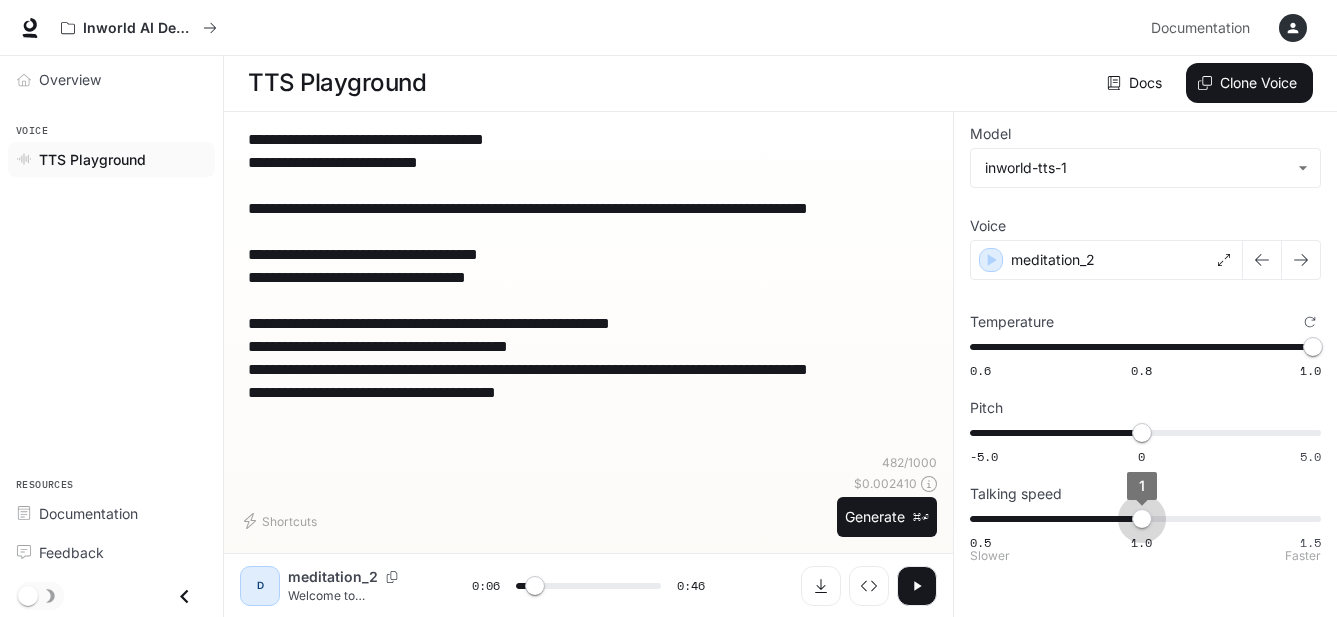 type on "***" 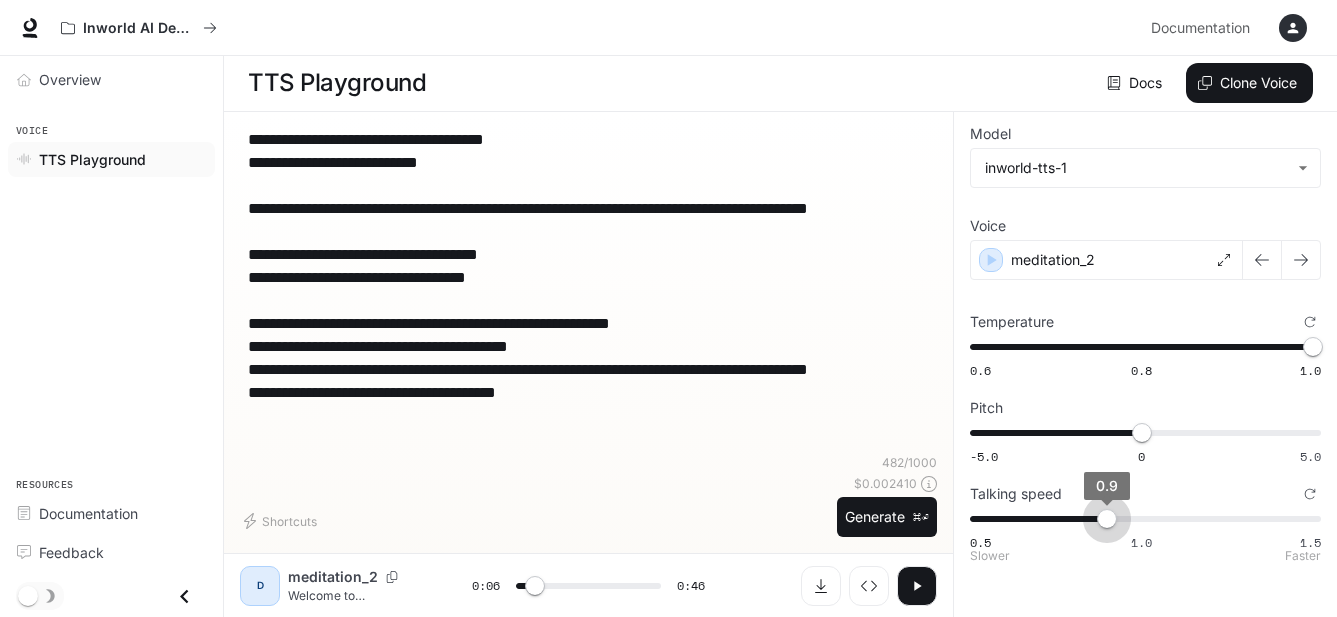 type on "***" 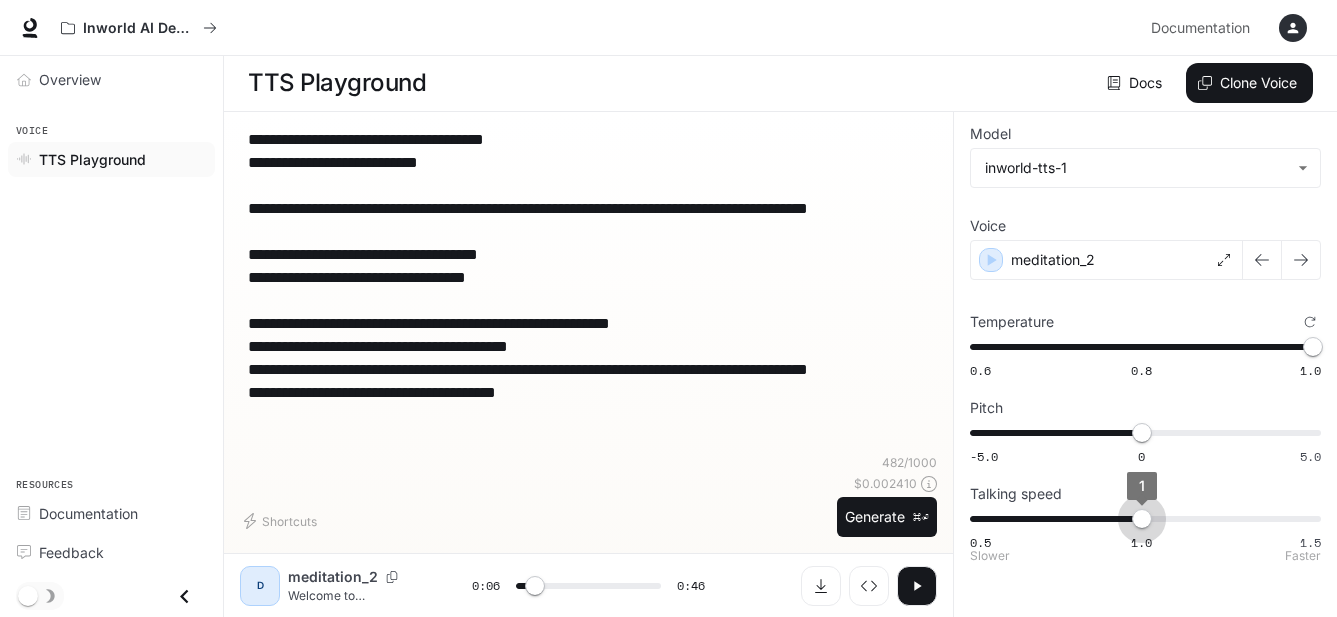 type on "***" 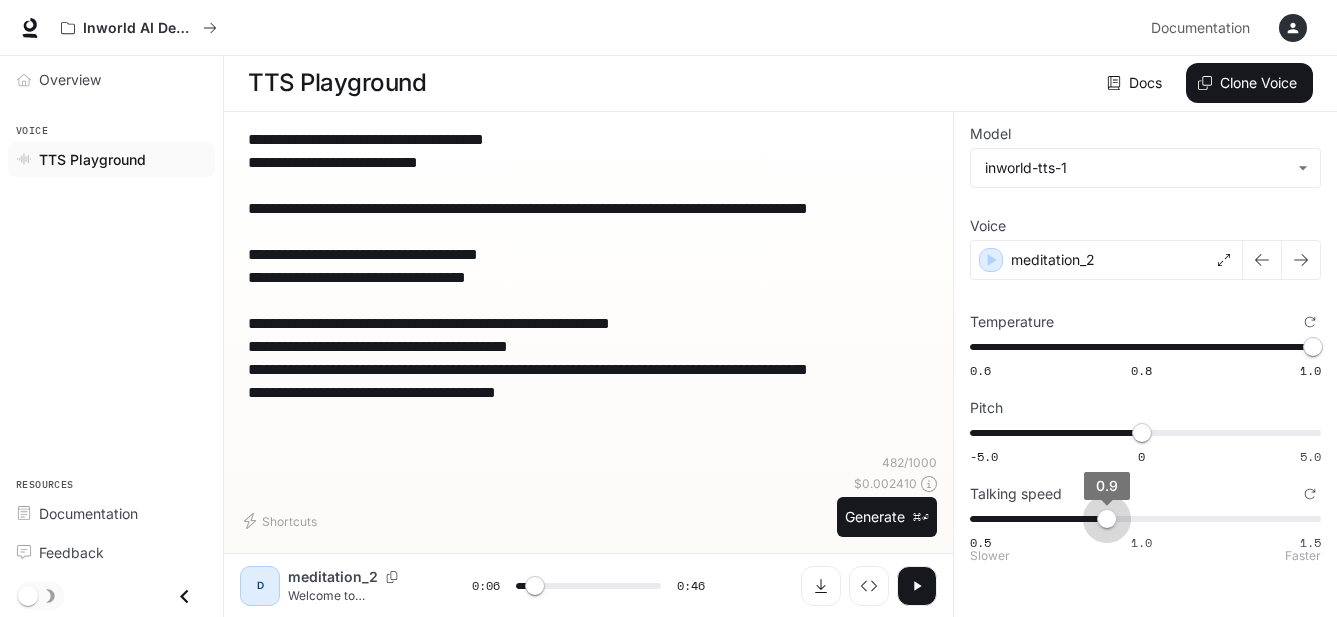 type on "***" 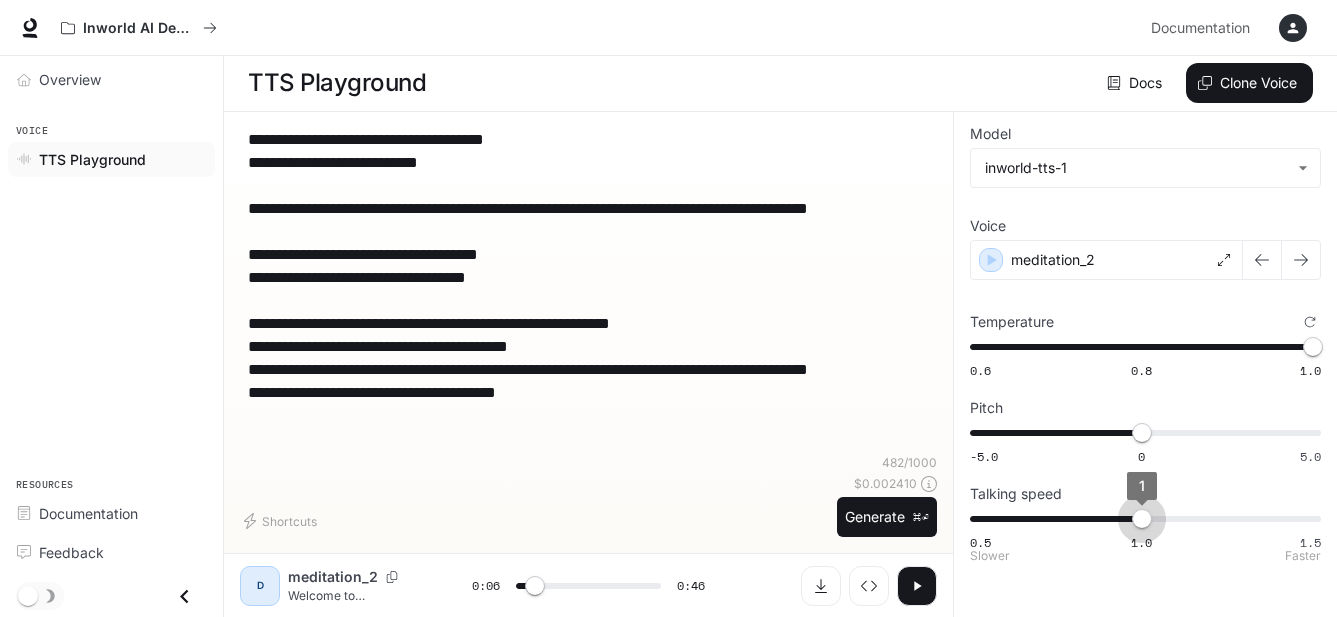 drag, startPoint x: 1117, startPoint y: 523, endPoint x: 1129, endPoint y: 523, distance: 12 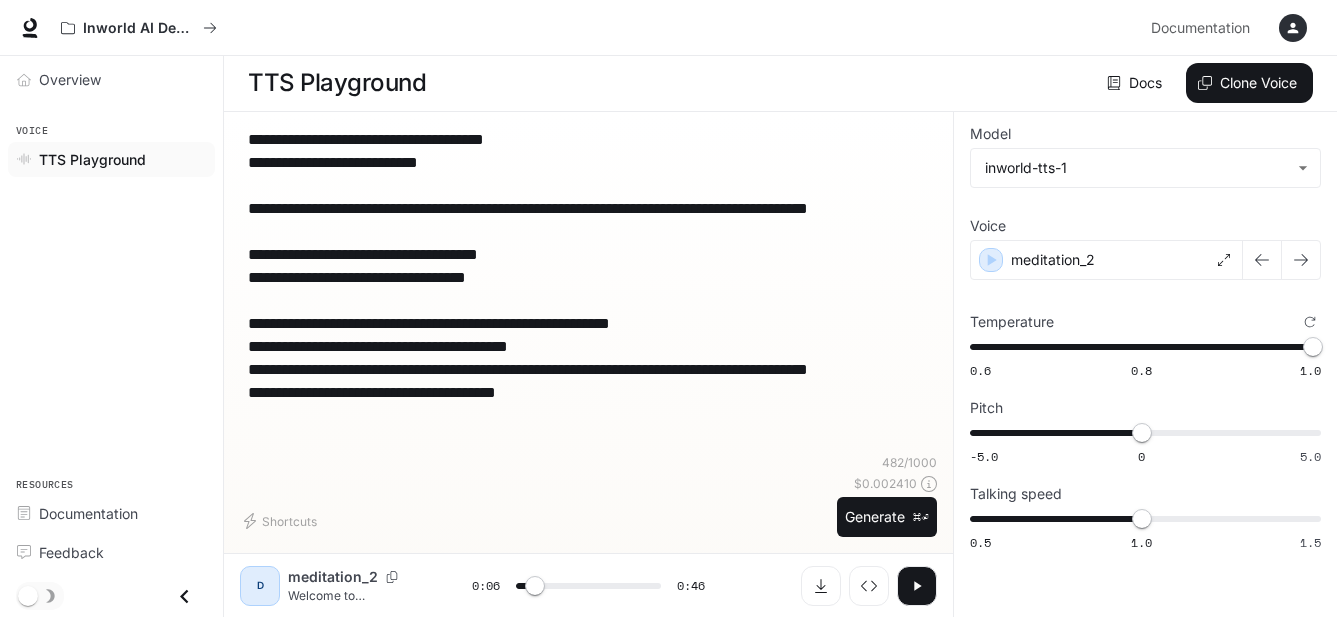 scroll, scrollTop: 0, scrollLeft: 0, axis: both 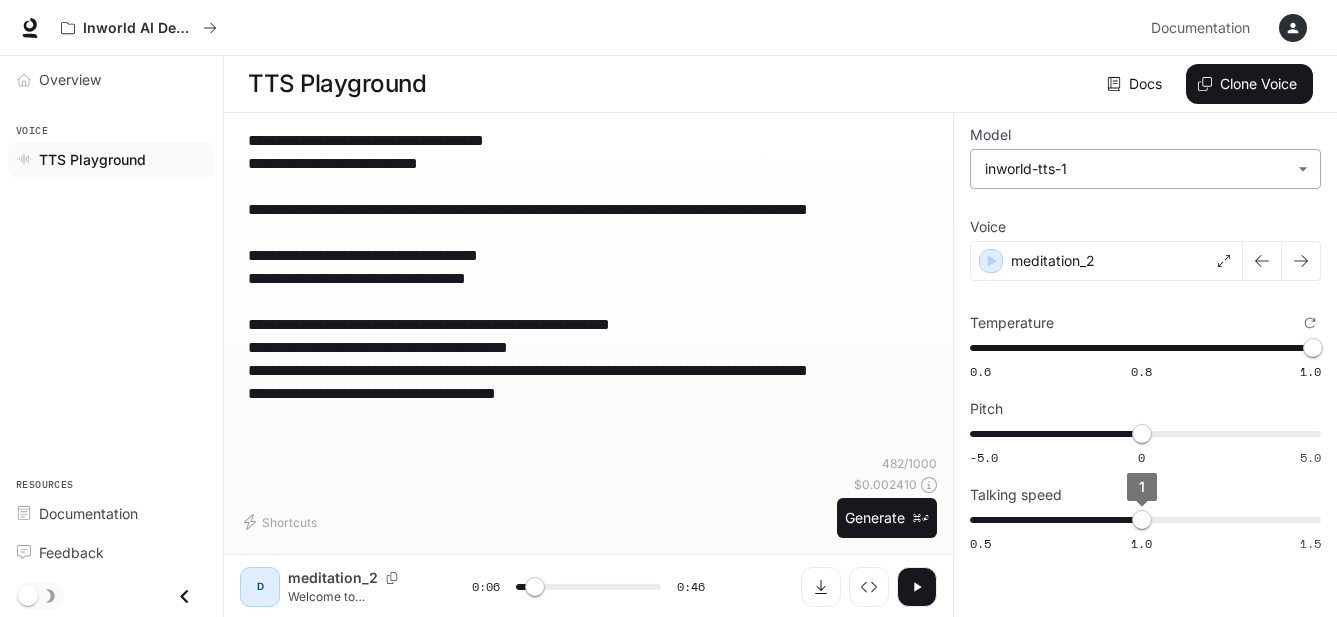 click on "**********" at bounding box center [668, 309] 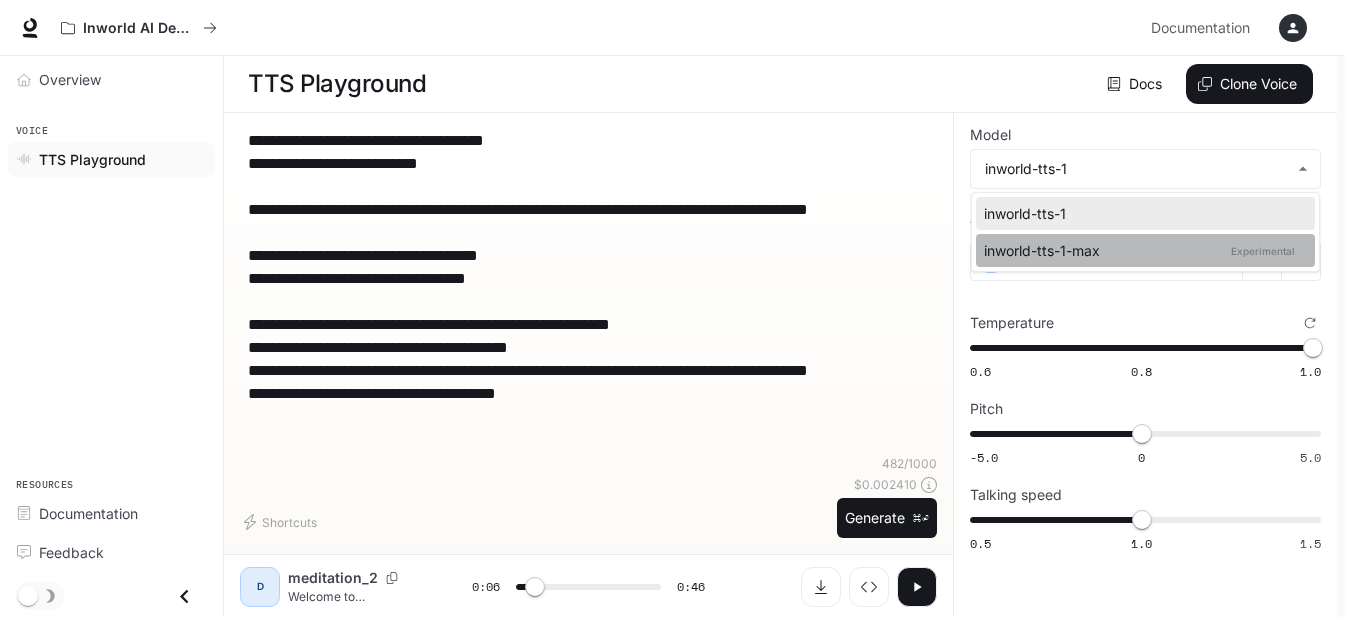 click on "inworld-tts-1-max Experimental" at bounding box center [1141, 250] 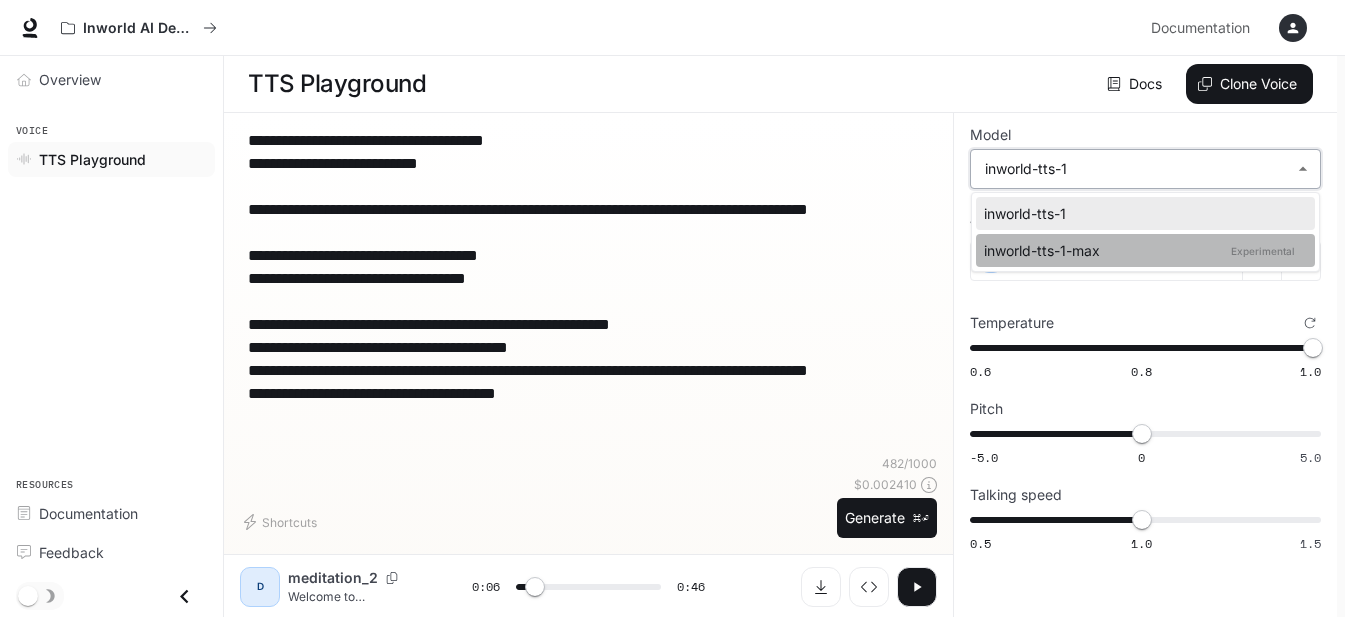 type on "***" 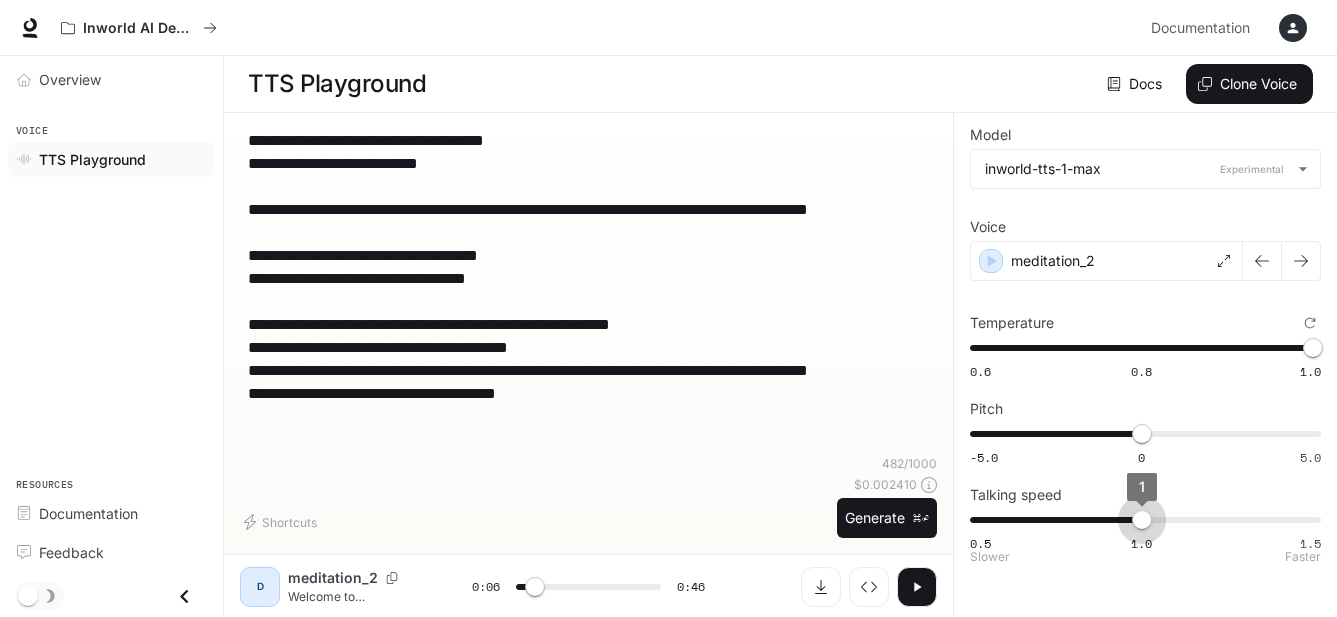 type on "***" 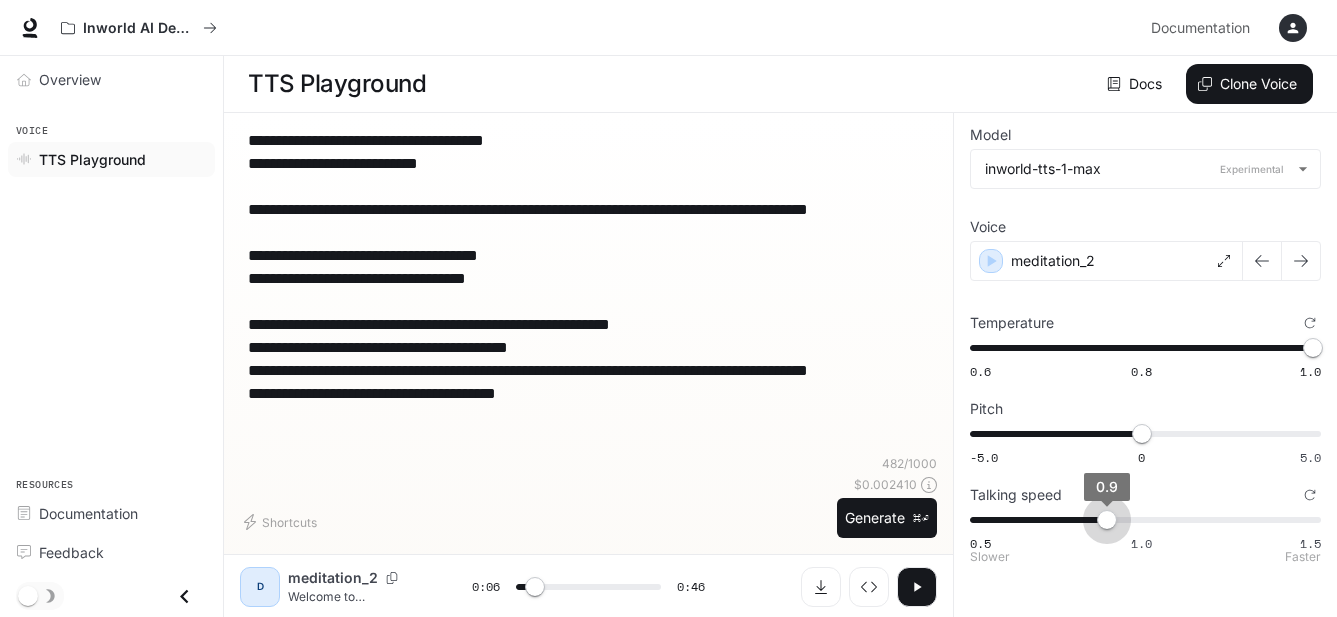 drag, startPoint x: 1137, startPoint y: 516, endPoint x: 1120, endPoint y: 518, distance: 17.117243 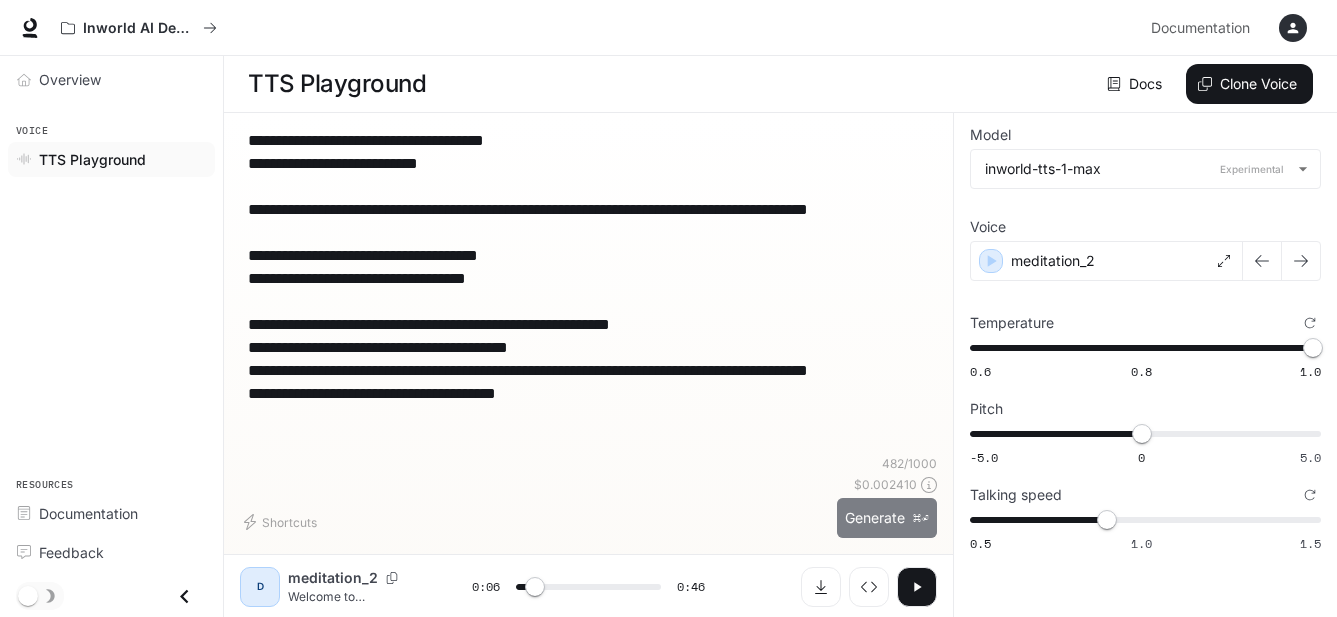 click on "Generate ⌘⏎" at bounding box center (887, 518) 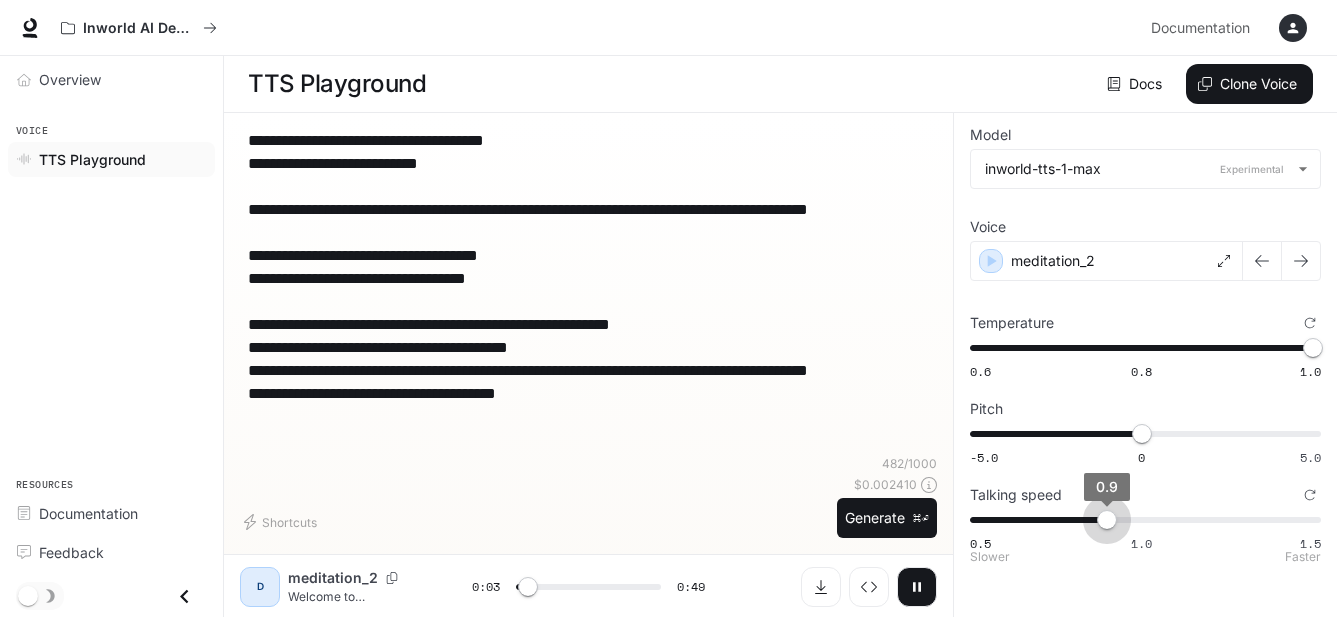 type on "***" 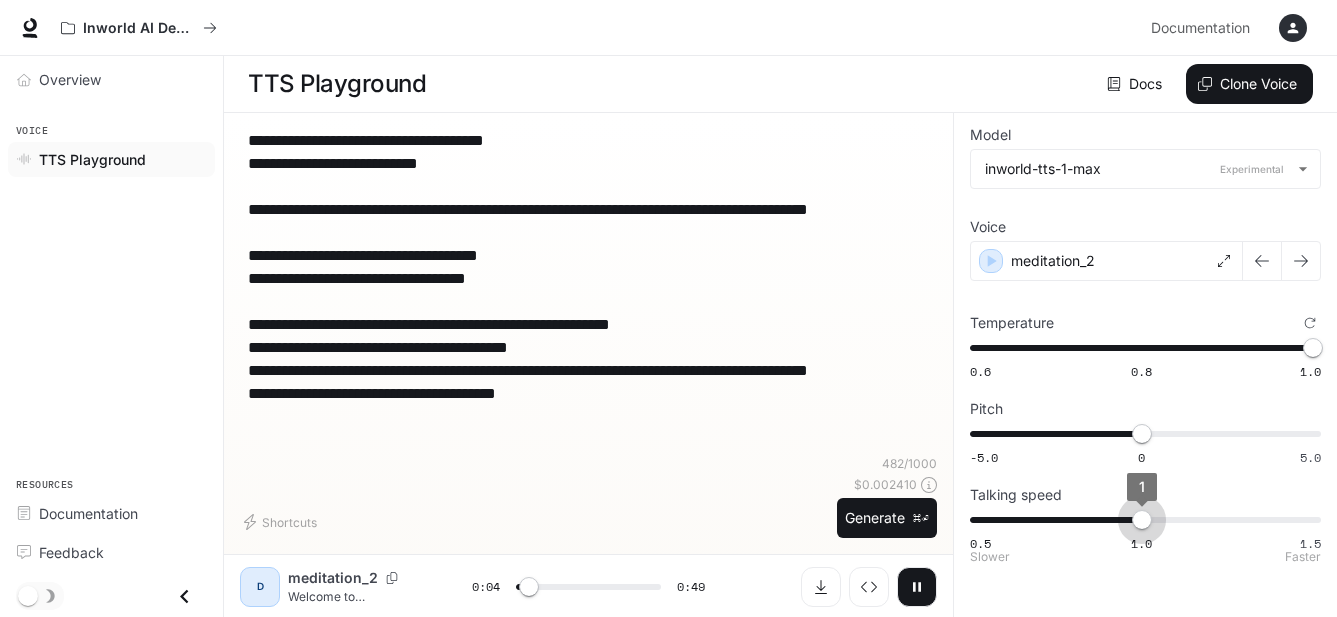 drag, startPoint x: 1114, startPoint y: 523, endPoint x: 1128, endPoint y: 523, distance: 14 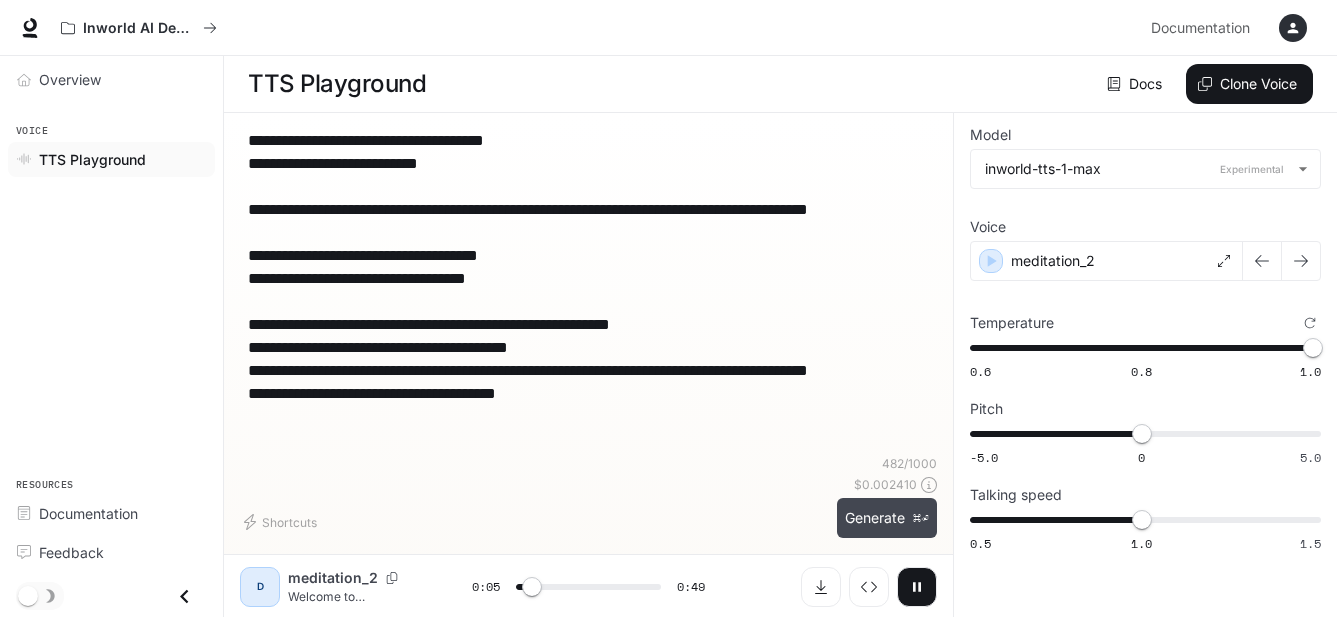click on "Generate ⌘⏎" at bounding box center [887, 518] 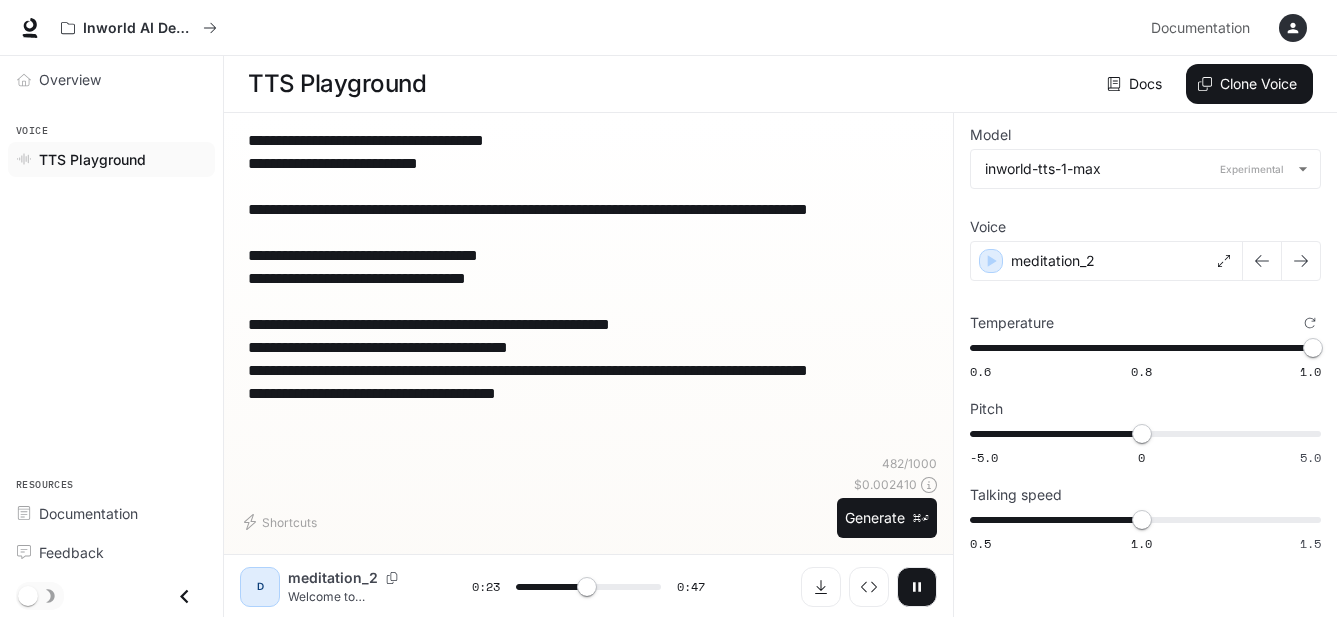 click 